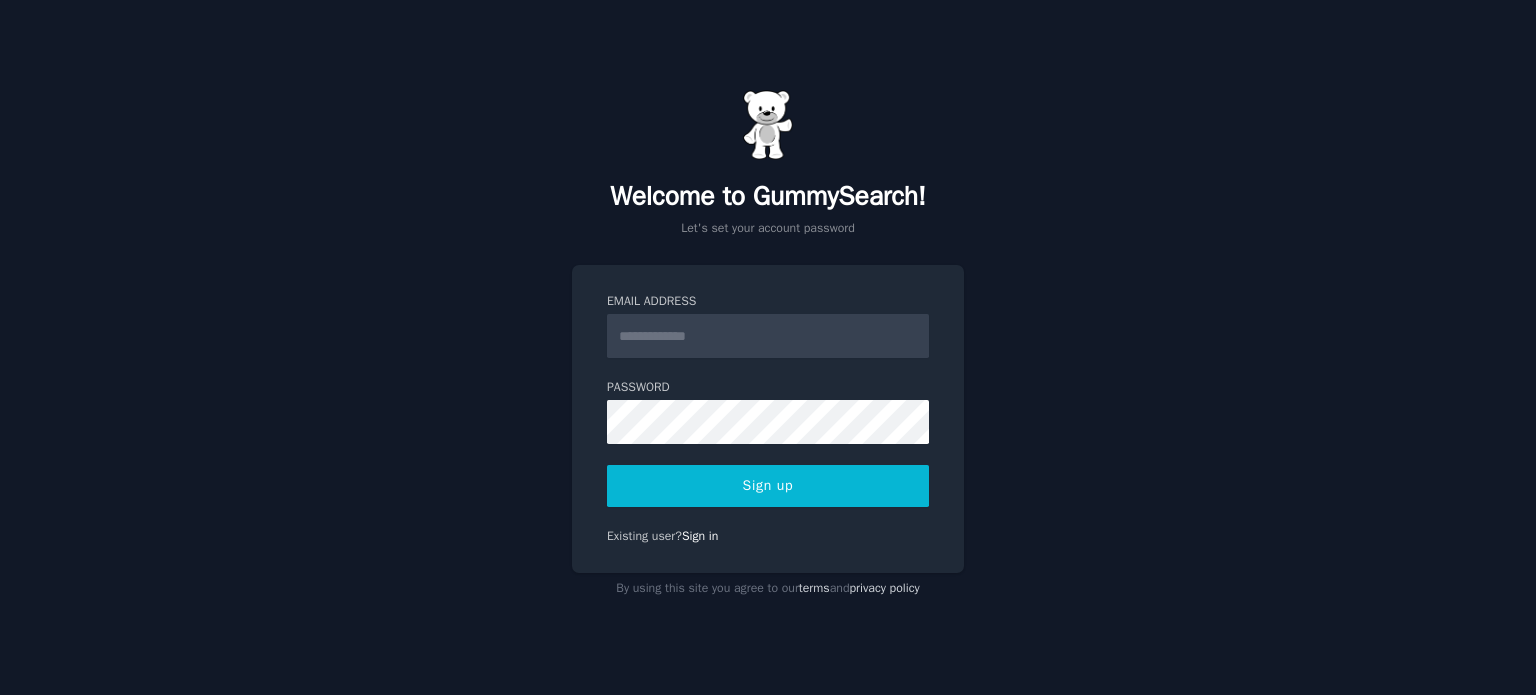 scroll, scrollTop: 0, scrollLeft: 0, axis: both 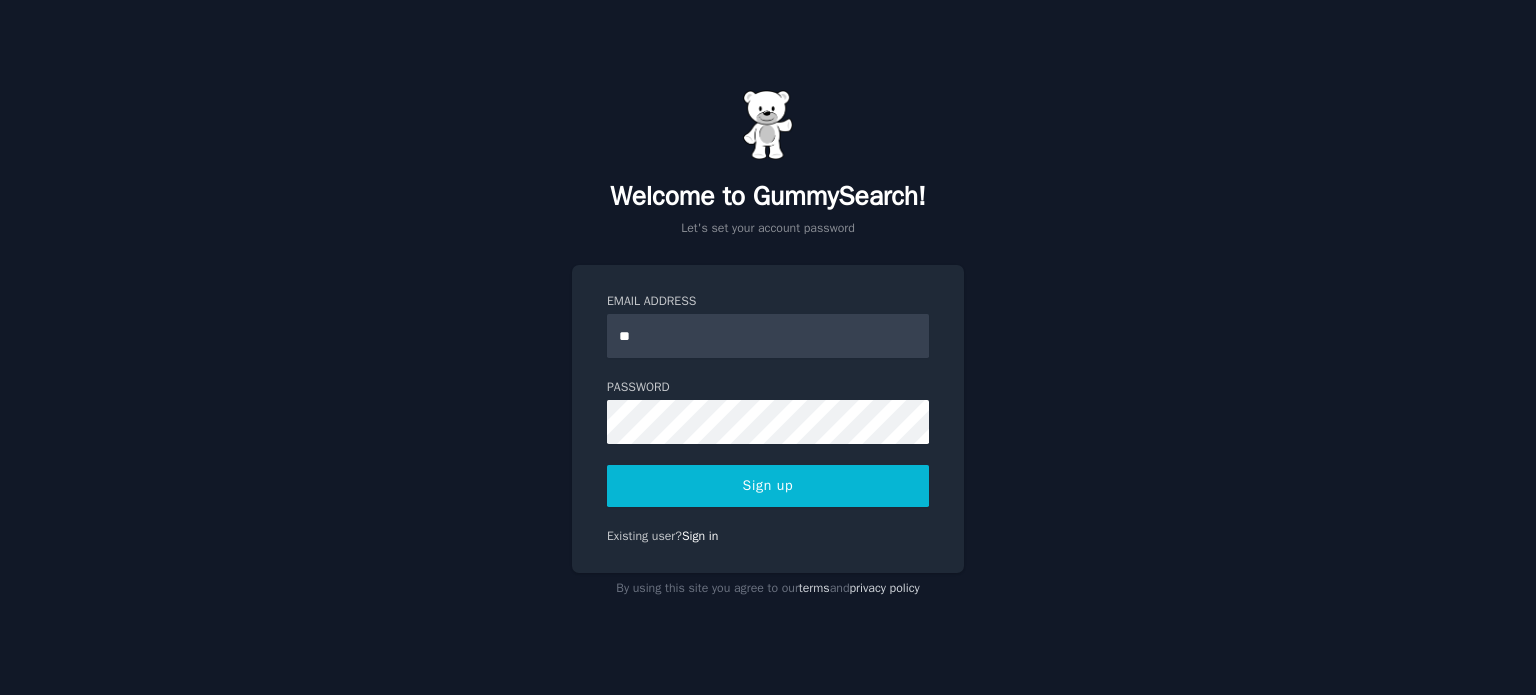 type on "**********" 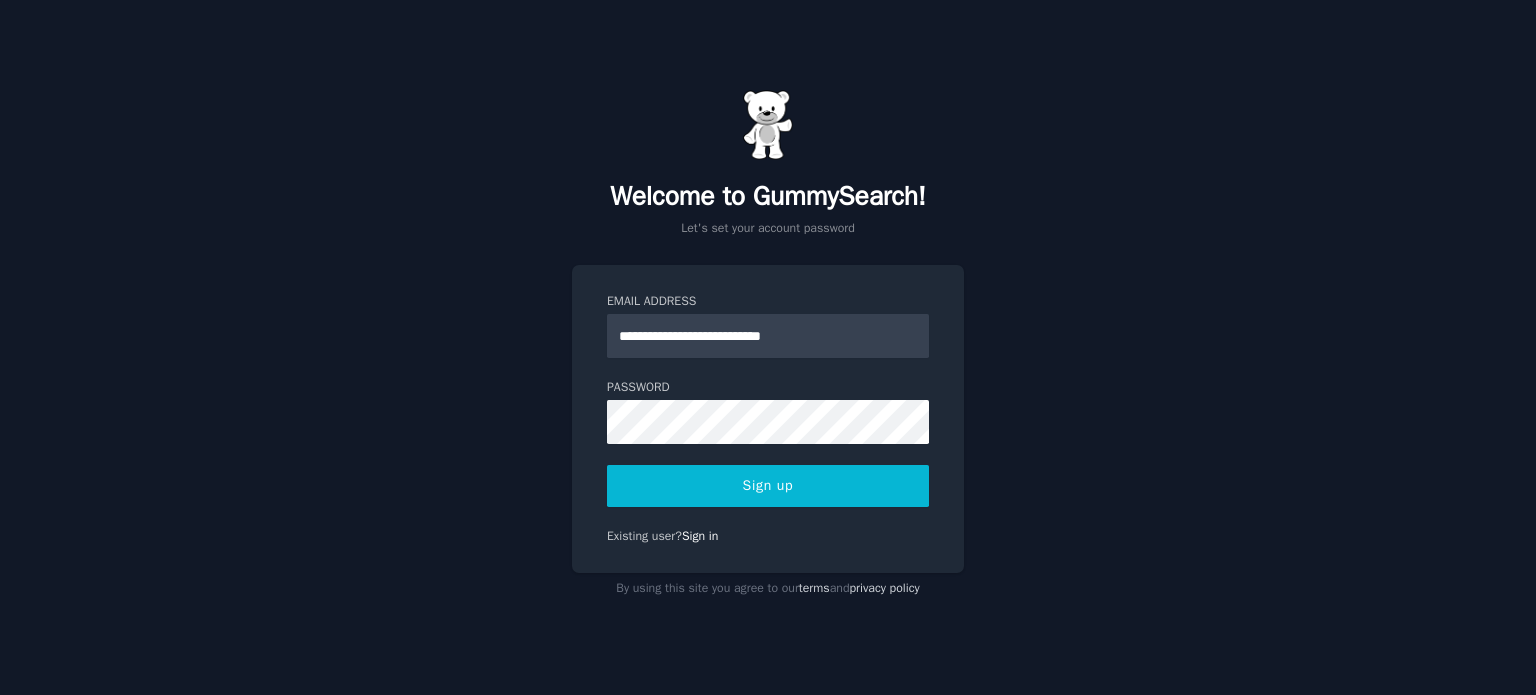 click on "Sign up" at bounding box center (768, 486) 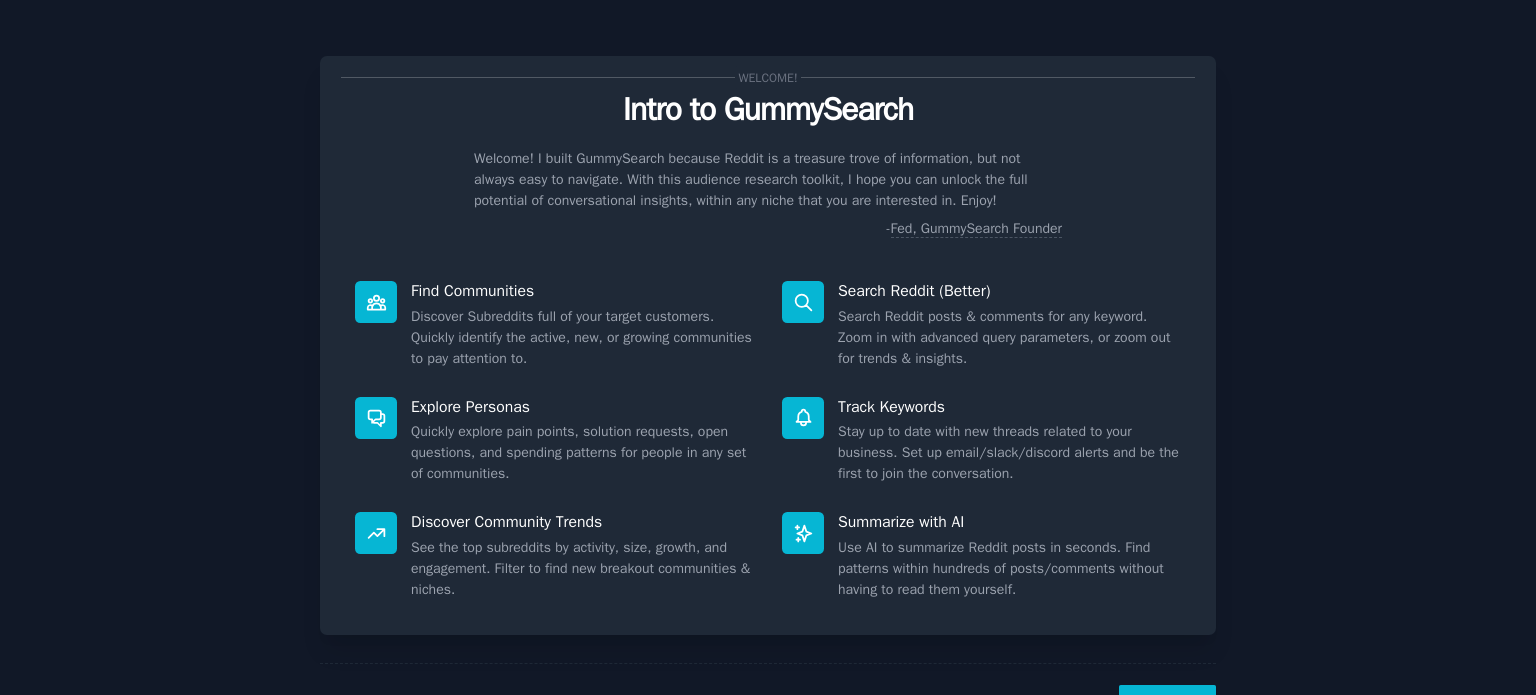 scroll, scrollTop: 0, scrollLeft: 0, axis: both 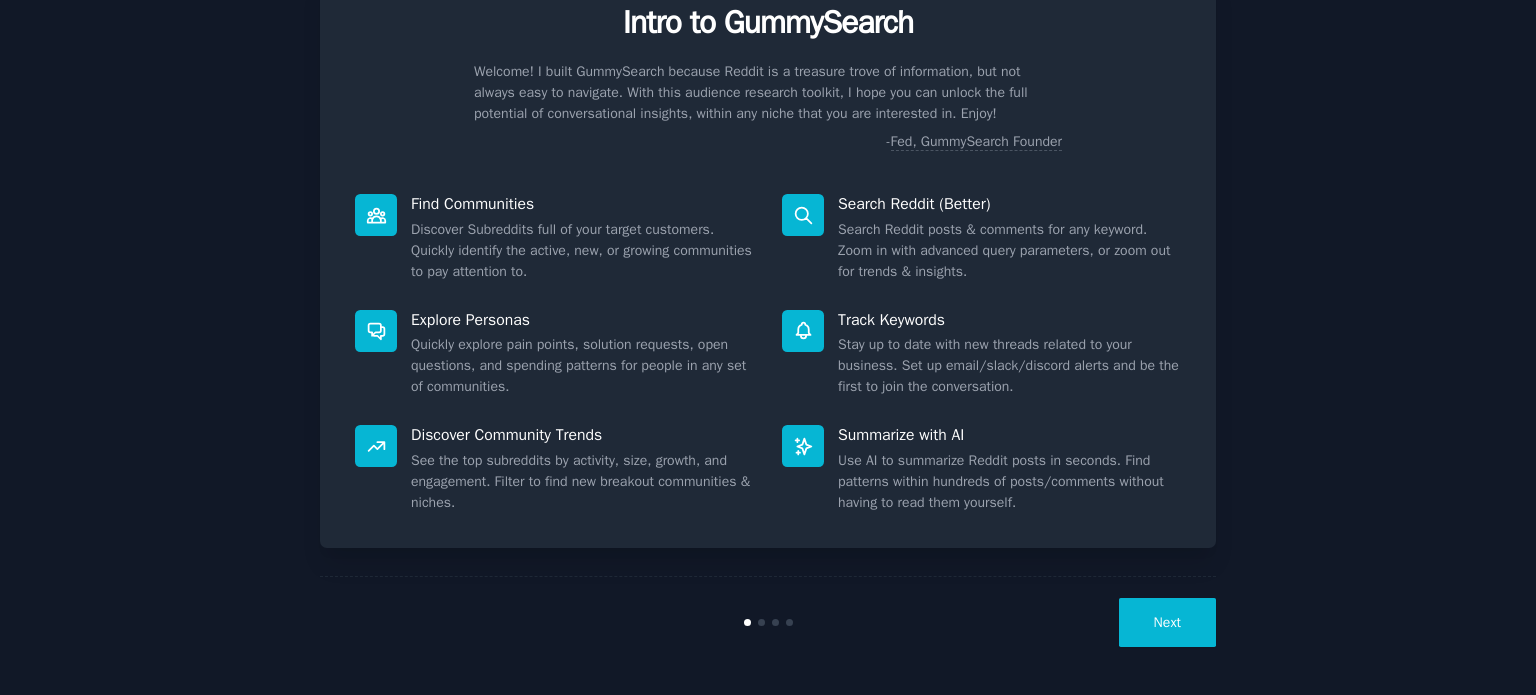 click on "Next" at bounding box center [1167, 622] 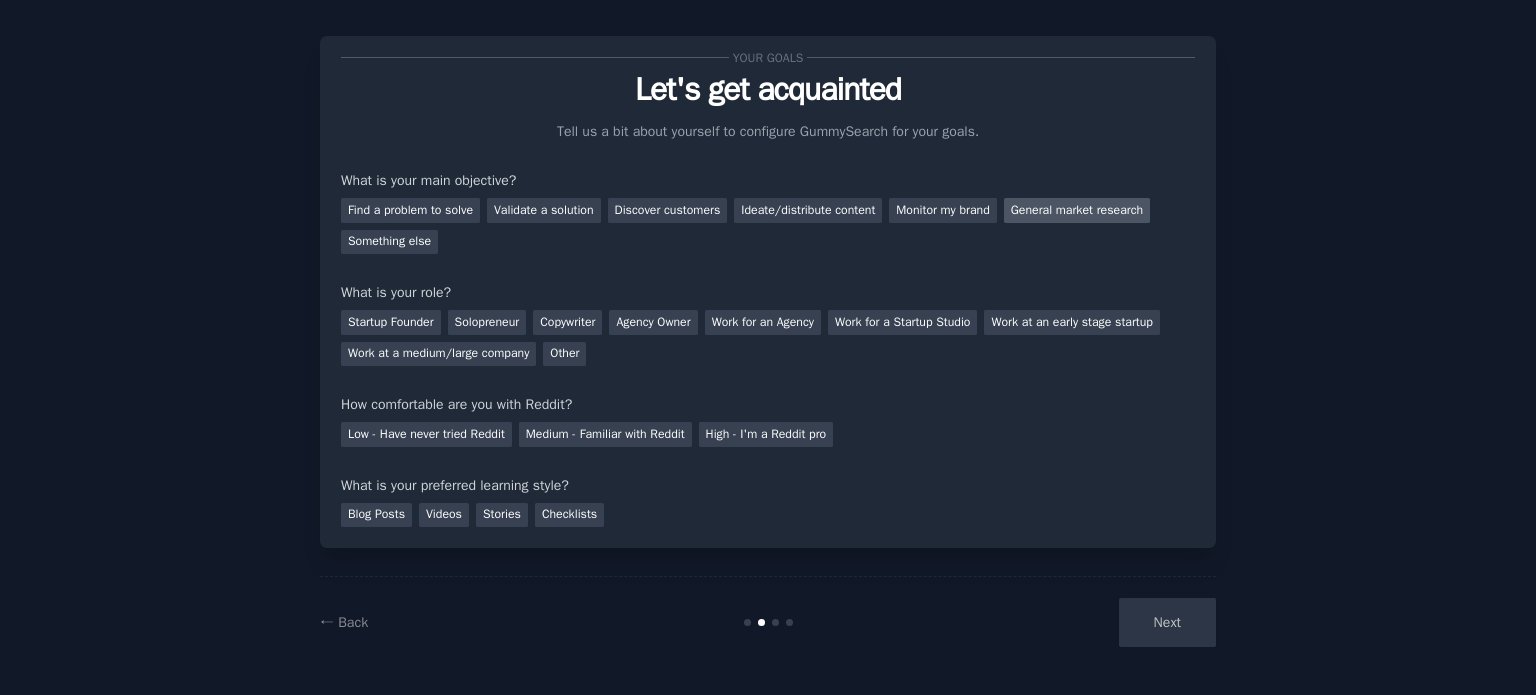 click on "General market research" at bounding box center (1077, 210) 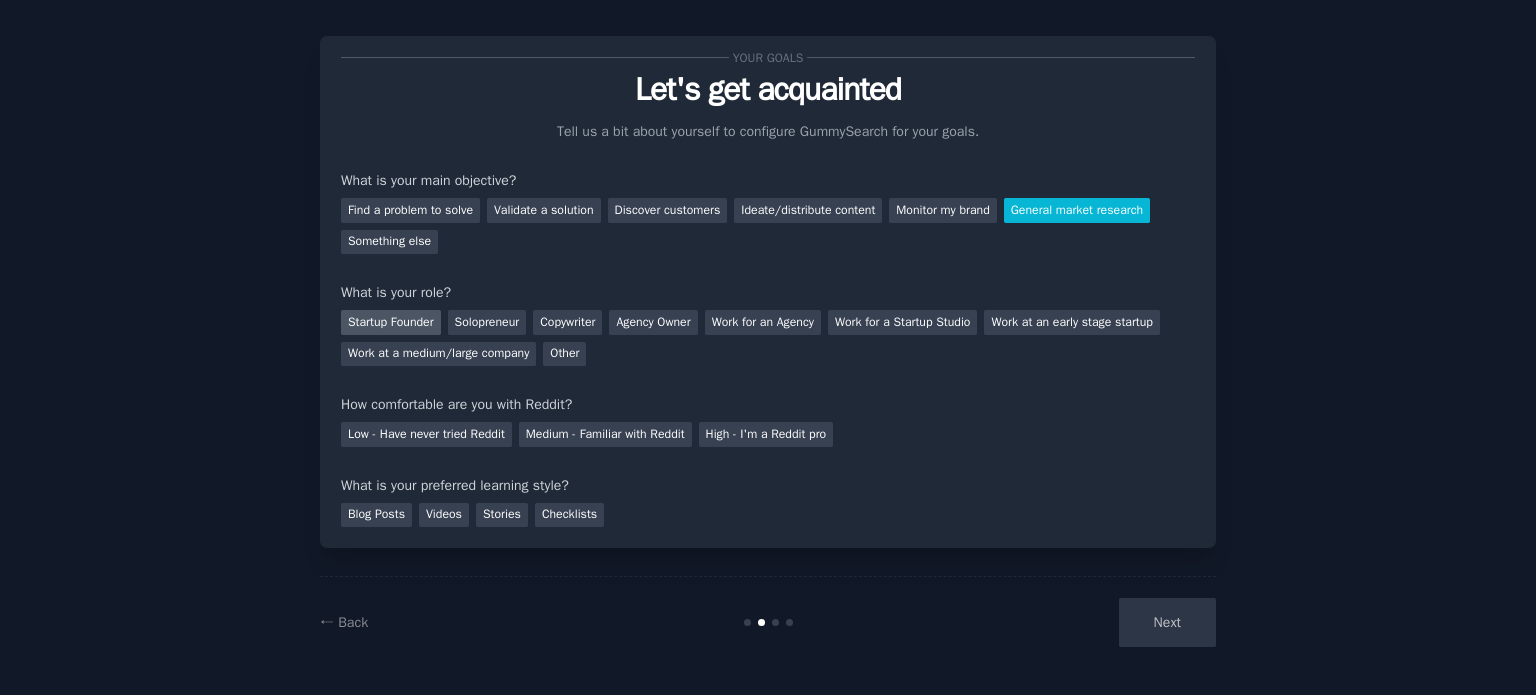 drag, startPoint x: 382, startPoint y: 305, endPoint x: 383, endPoint y: 326, distance: 21.023796 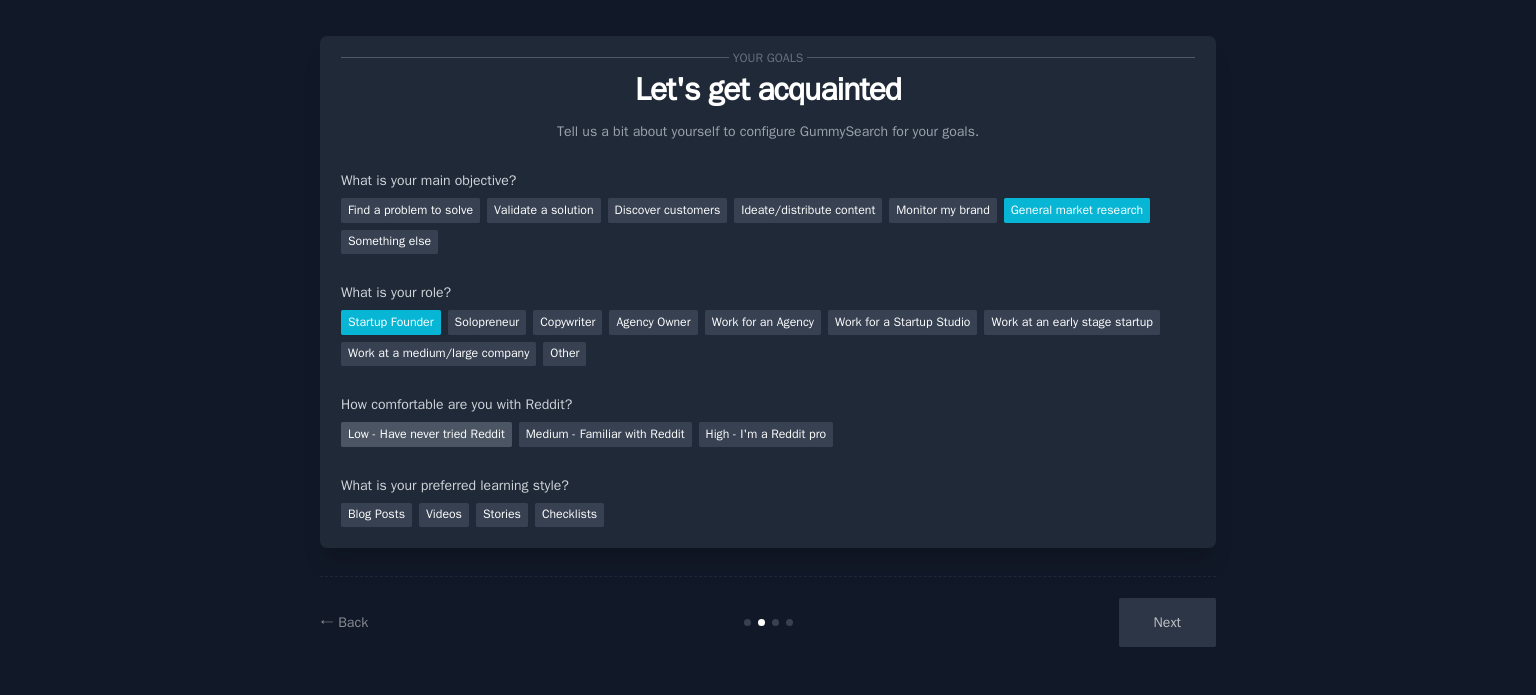 click on "Low - Have never tried Reddit" at bounding box center (426, 434) 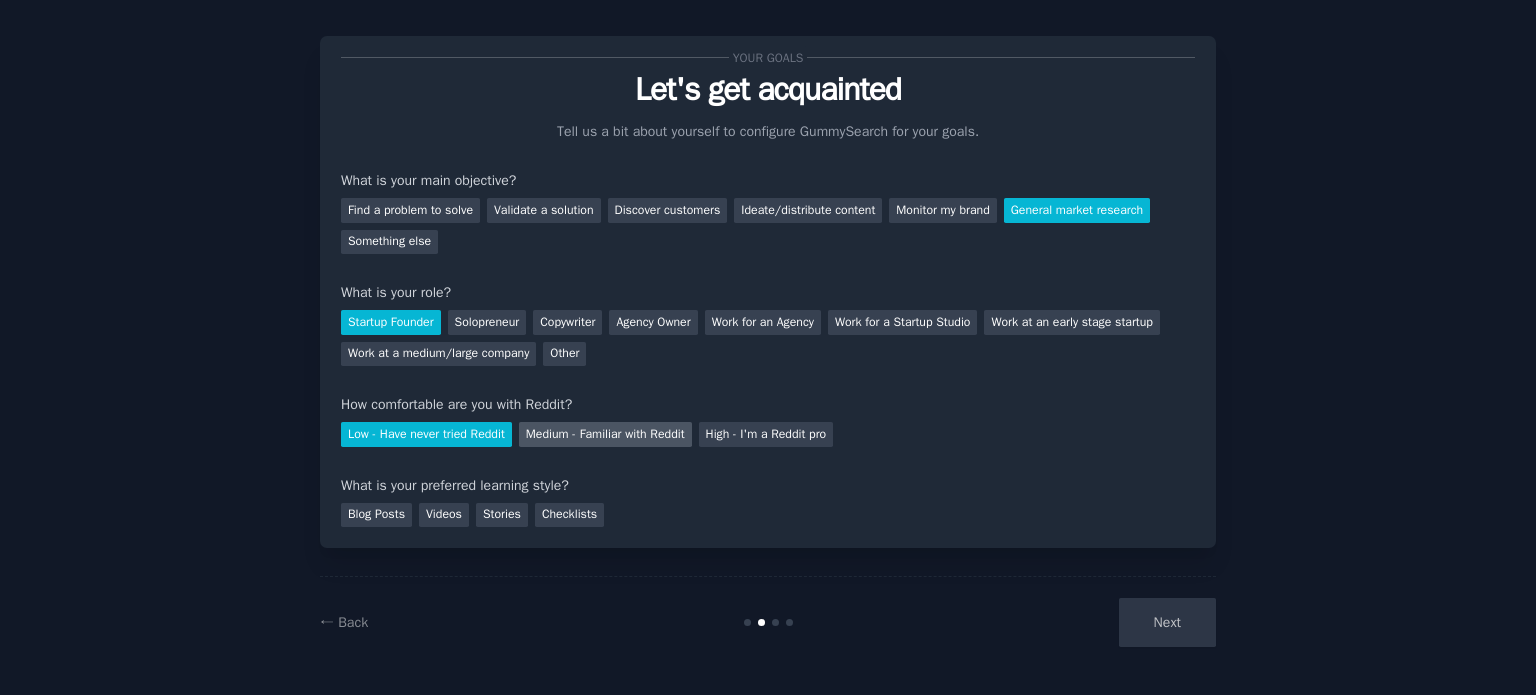 click on "Medium - Familiar with Reddit" at bounding box center [605, 434] 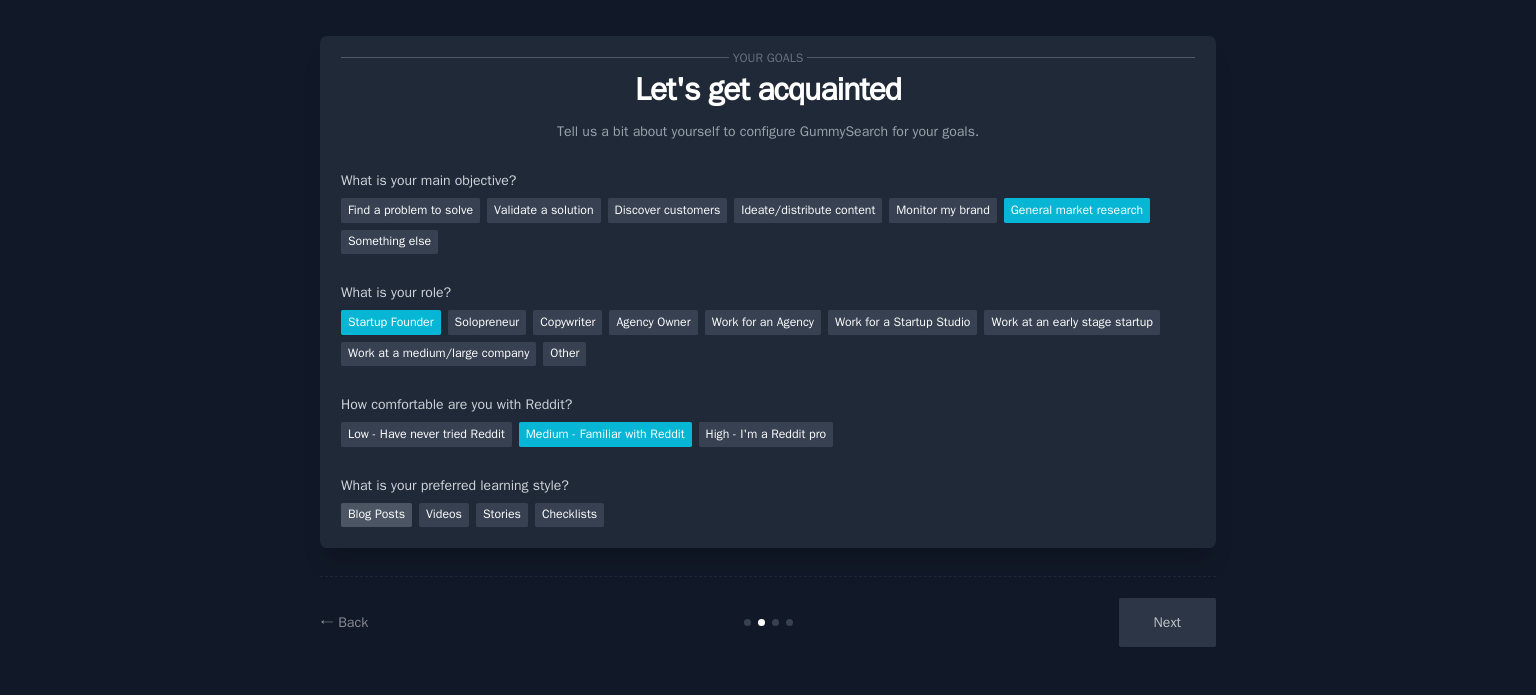 click on "Blog Posts" at bounding box center [376, 515] 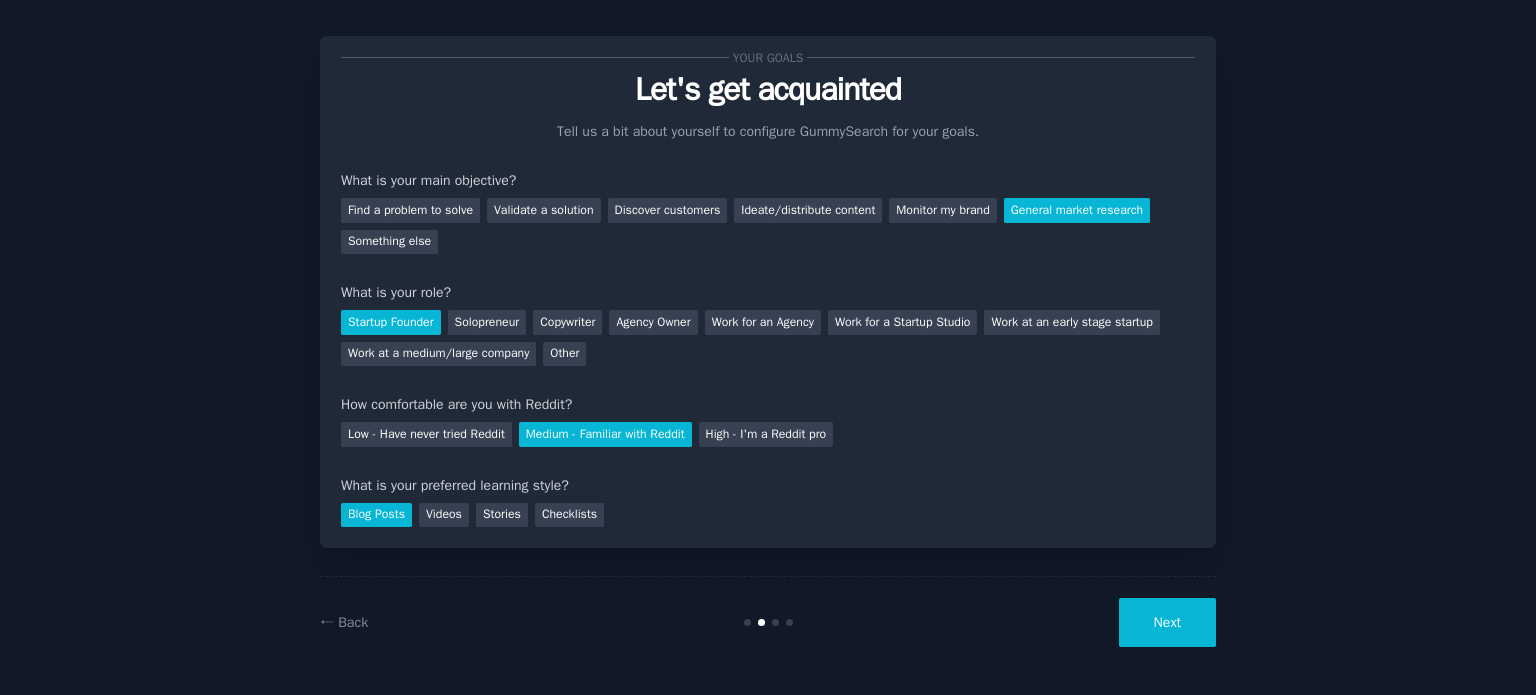 click on "Next" at bounding box center [1167, 622] 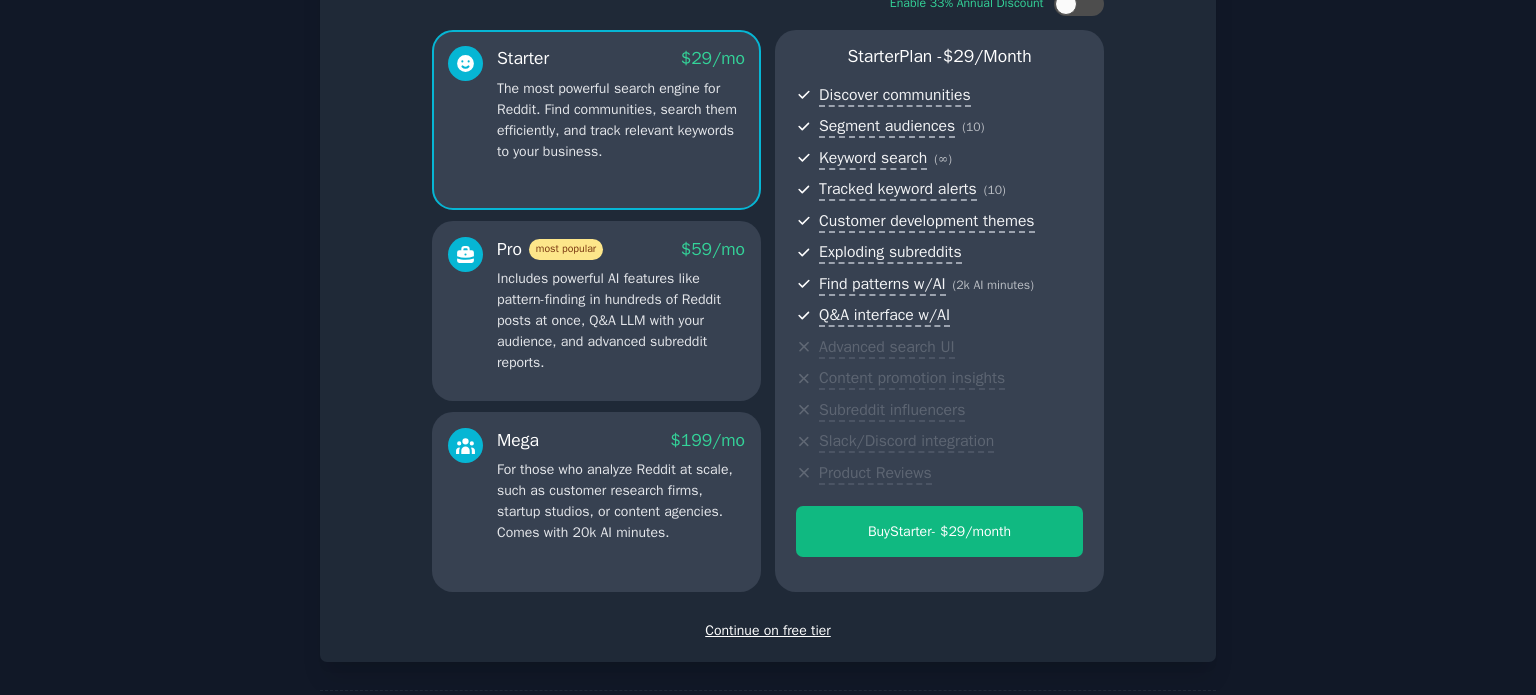 scroll, scrollTop: 163, scrollLeft: 0, axis: vertical 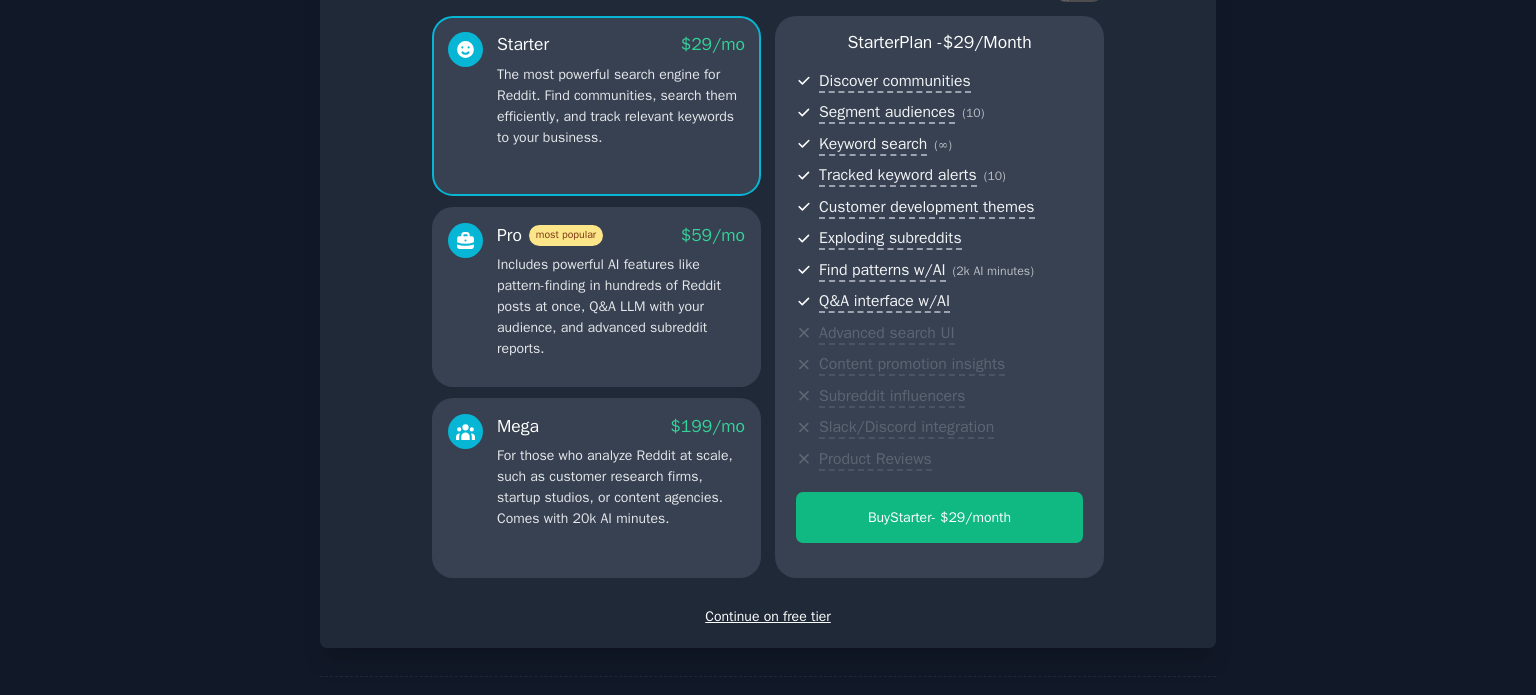 click on "Continue on free tier" at bounding box center (768, 616) 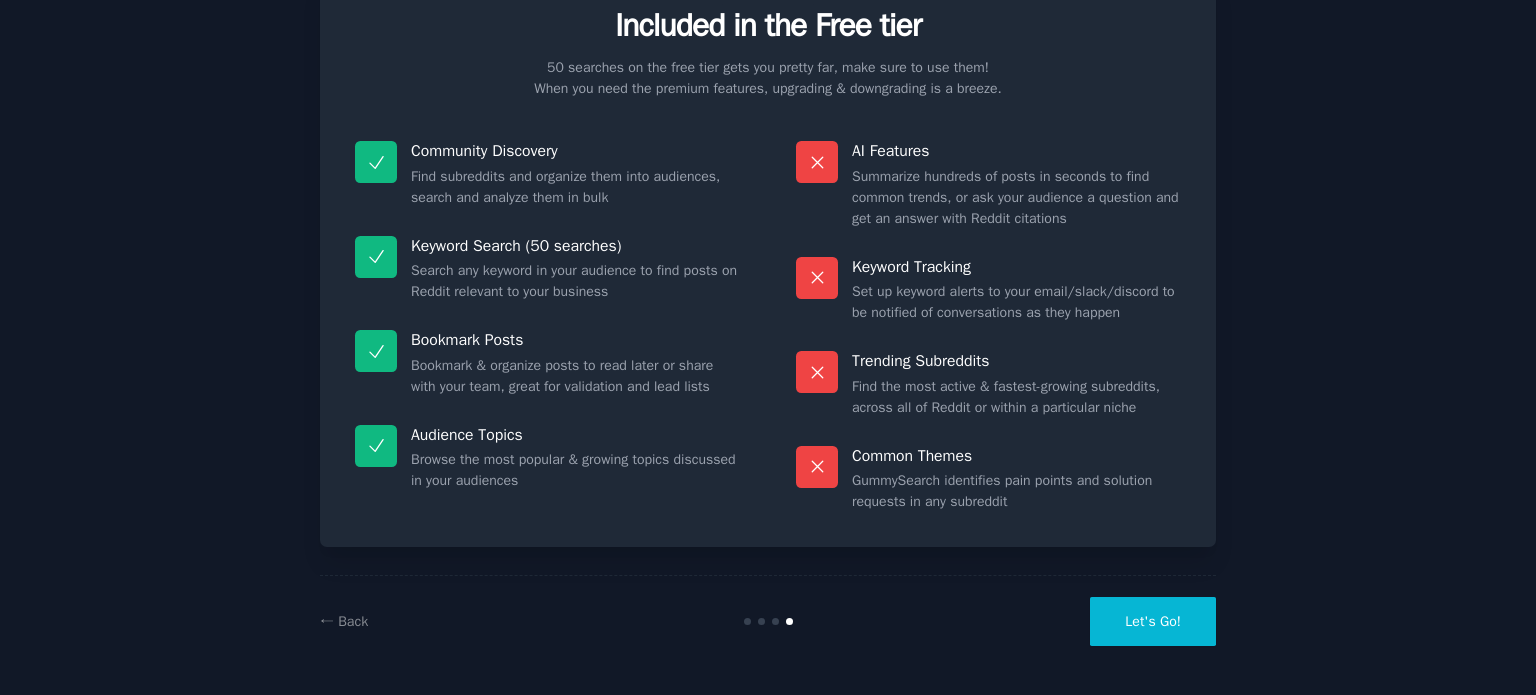 scroll, scrollTop: 83, scrollLeft: 0, axis: vertical 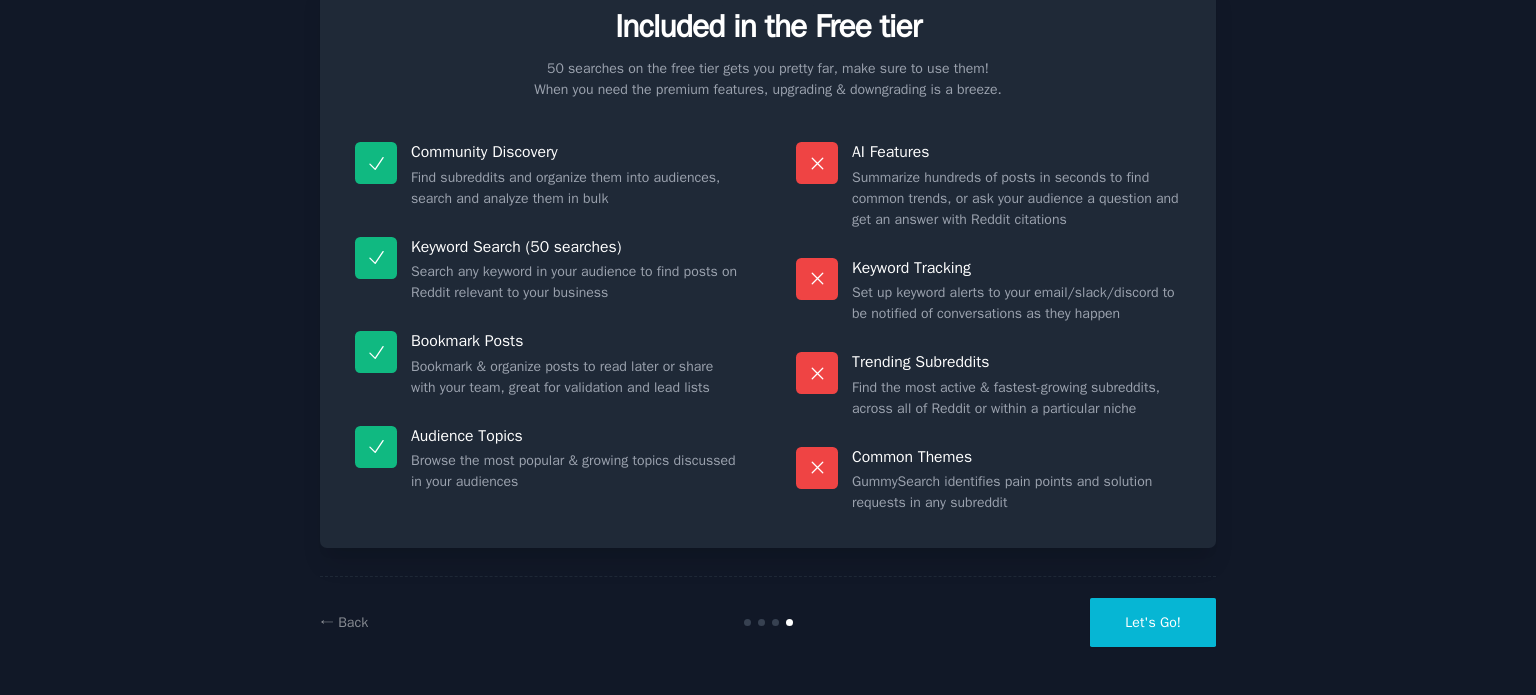 click on "Let's Go!" at bounding box center [1153, 622] 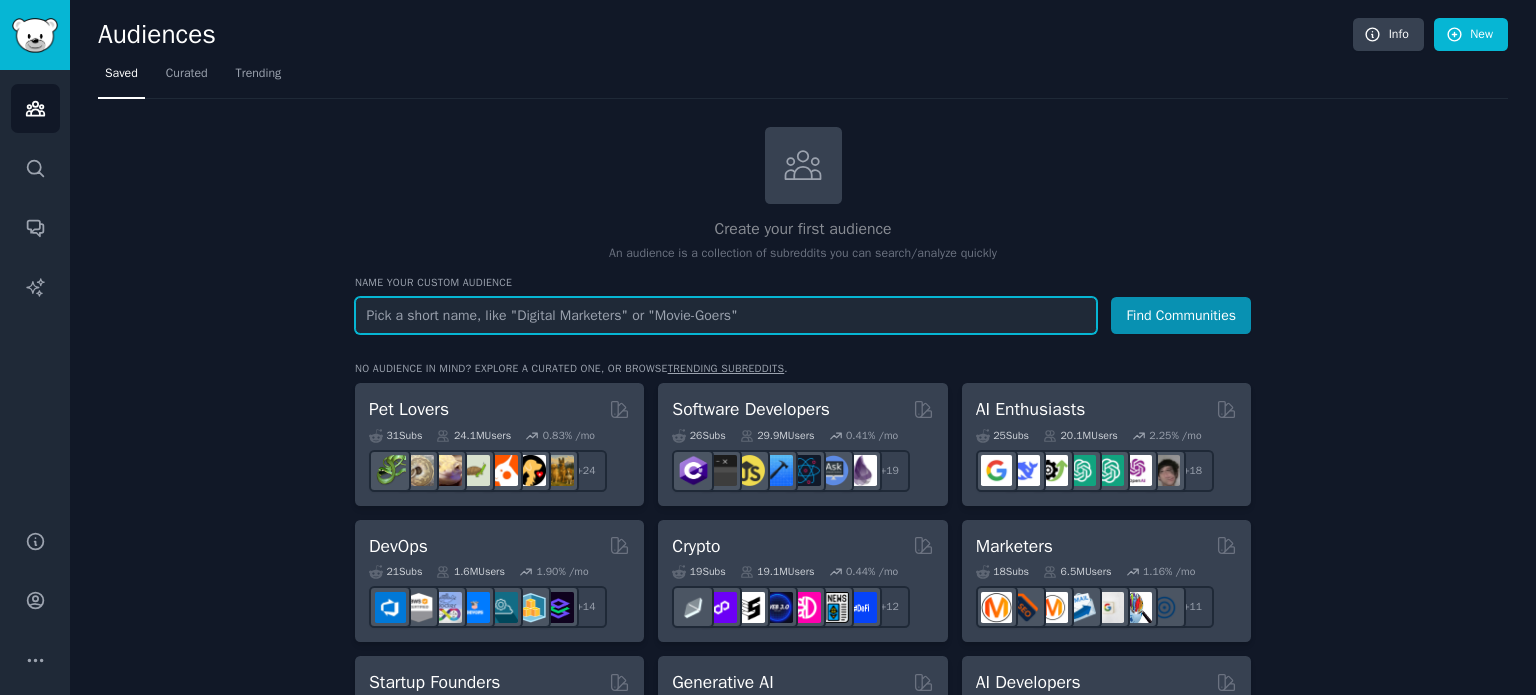 click at bounding box center (726, 315) 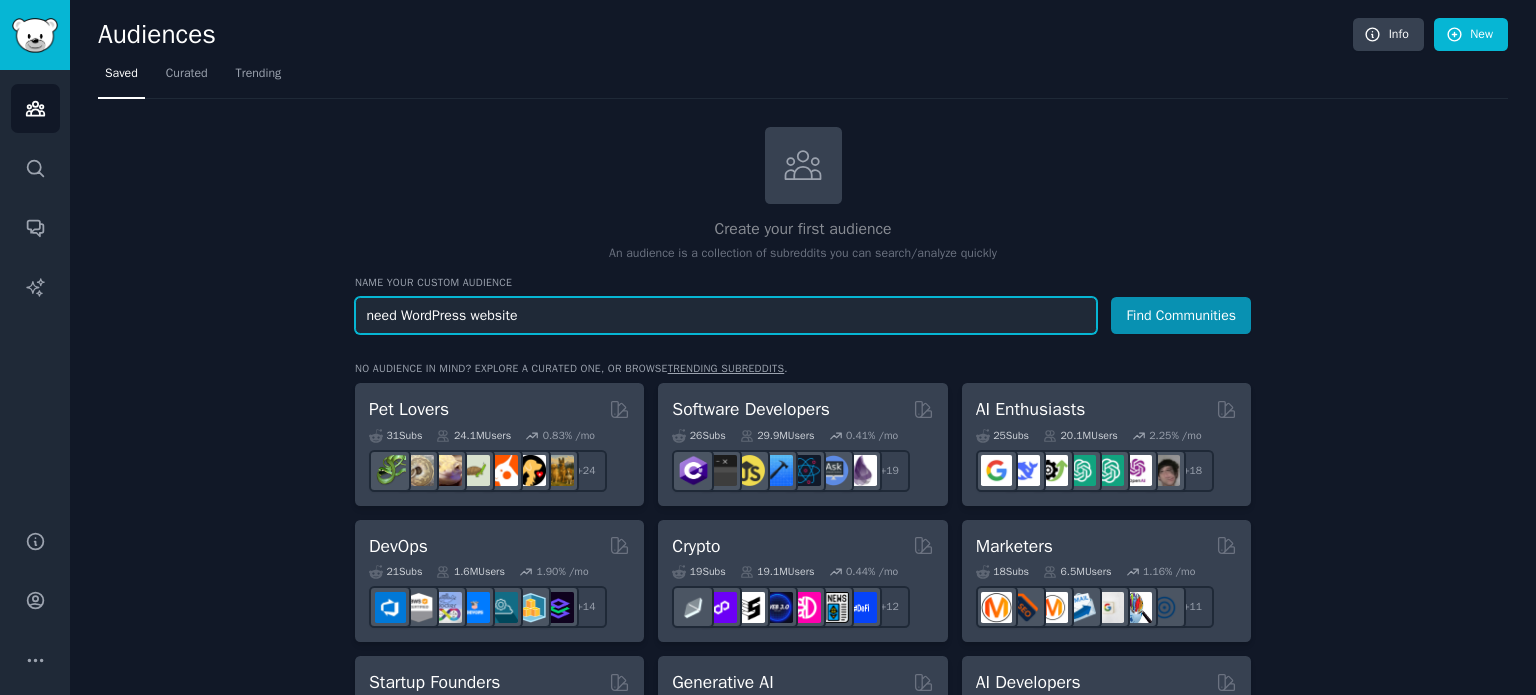 type on "need WordPress website" 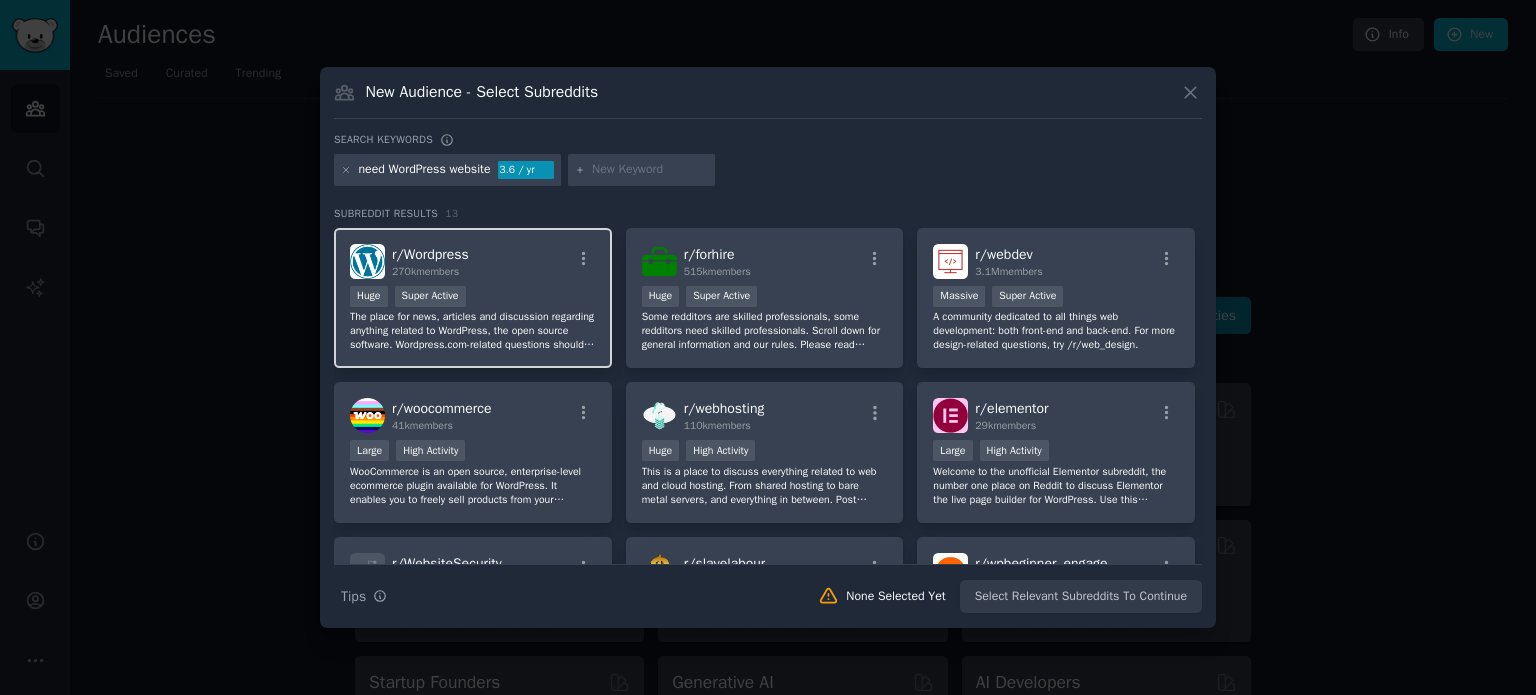 click on "r/ Wordpress 270k  members Huge Super Active The place for news, articles and discussion regarding anything related to WordPress, the open source software. Wordpress.com-related questions should be posted to https://wordpress.com/forums/" at bounding box center [473, 298] 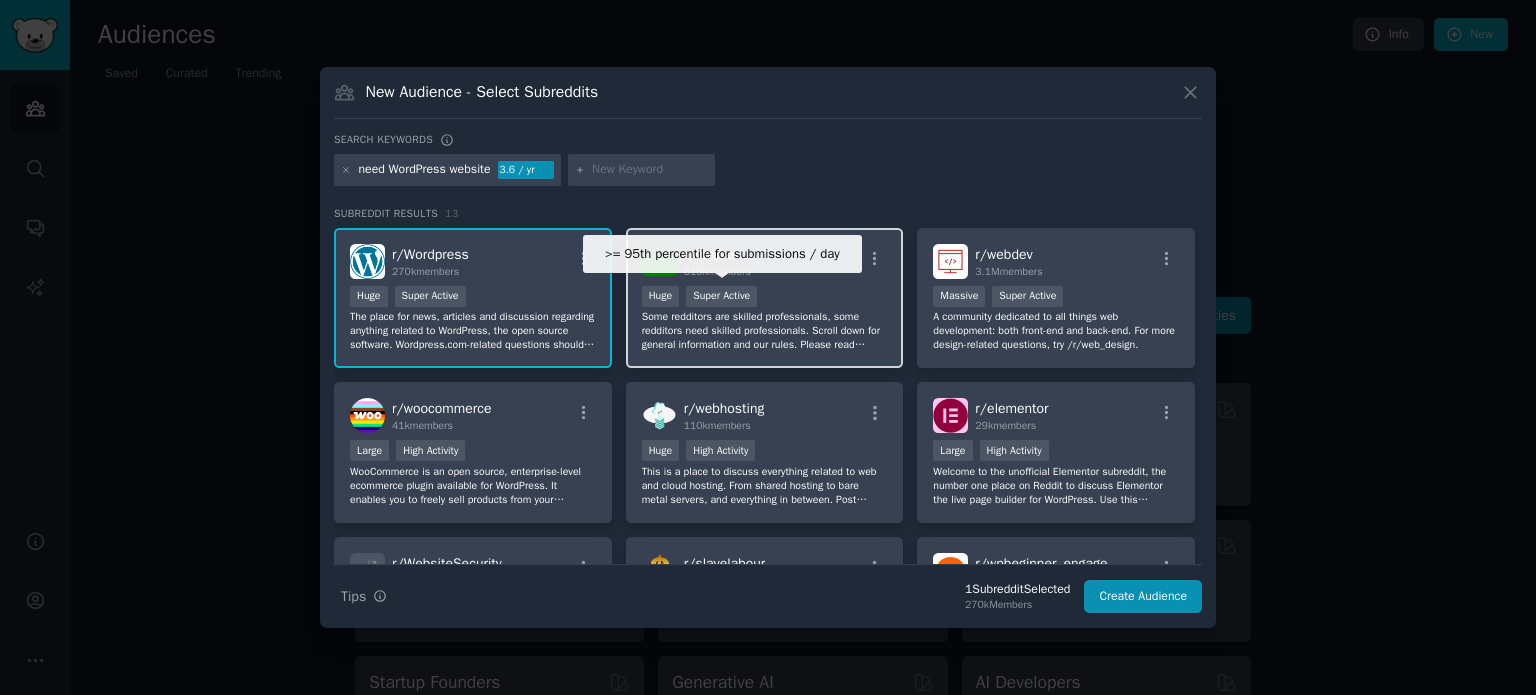 click on "Super Active" at bounding box center [721, 296] 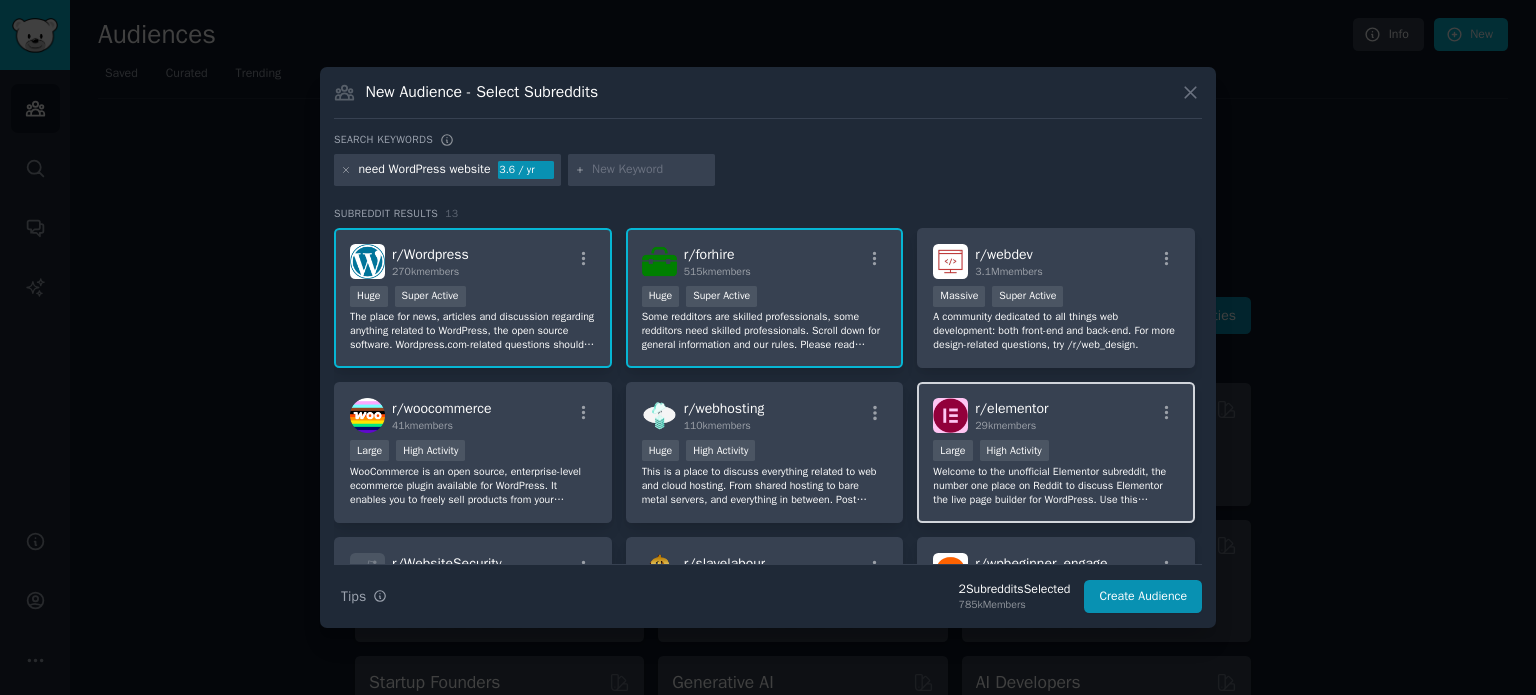 click on "r/ elementor" at bounding box center [1011, 408] 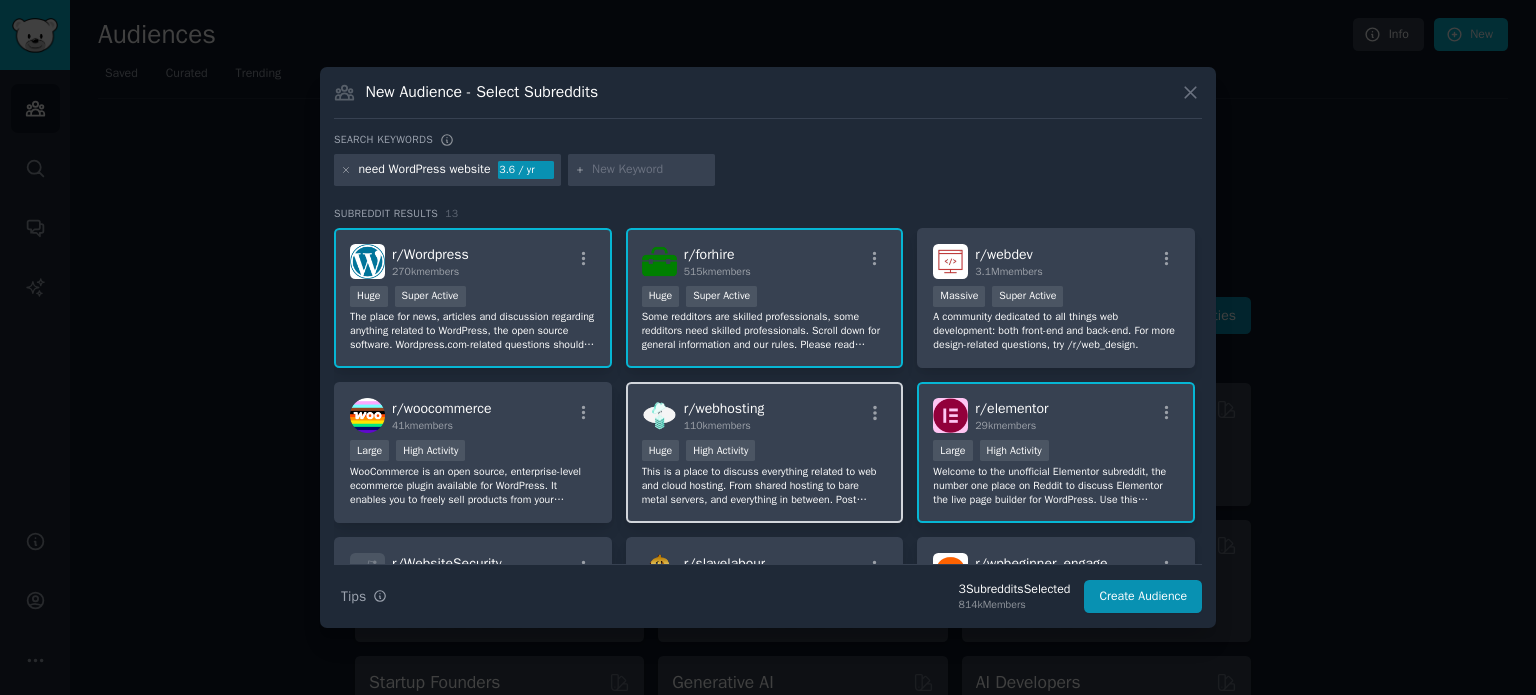 click on "r/ webhosting" at bounding box center (724, 408) 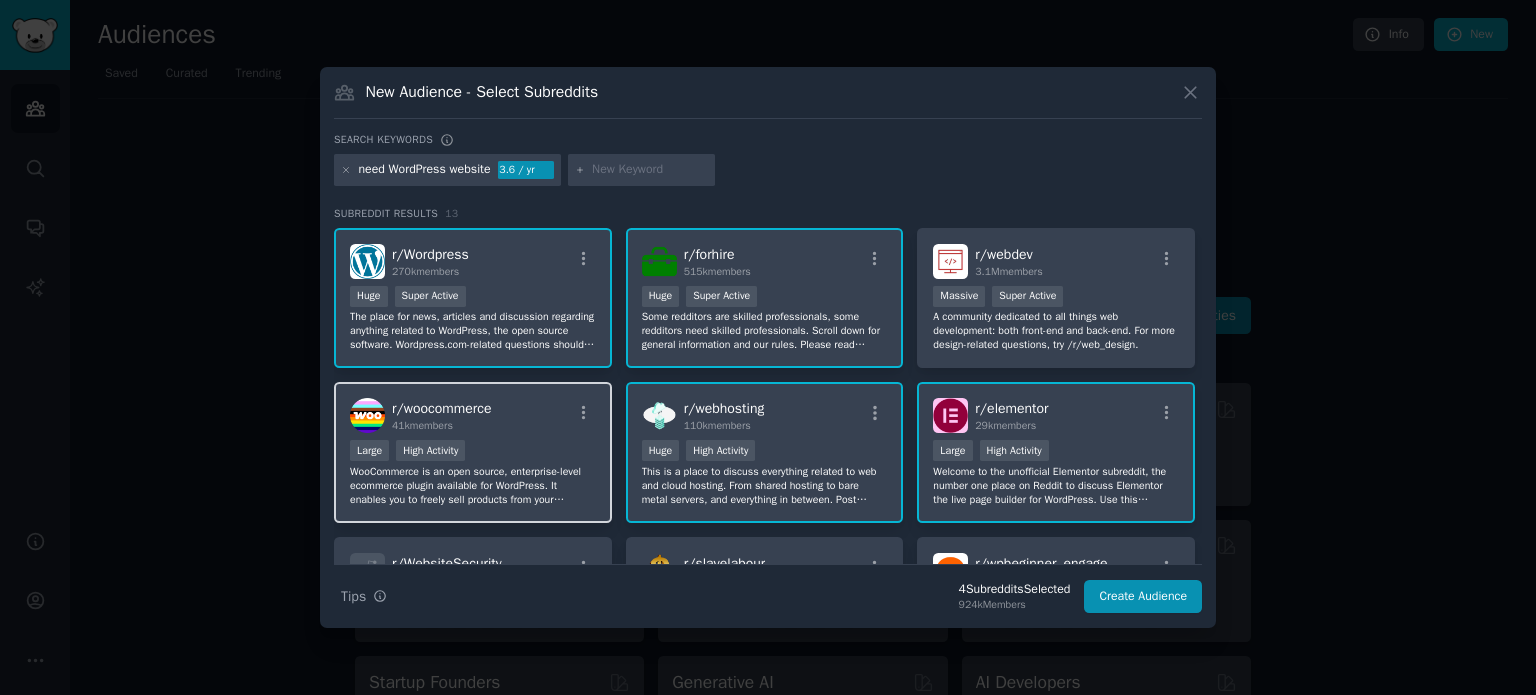 click on "r/ woocommerce 41k  members" at bounding box center (442, 415) 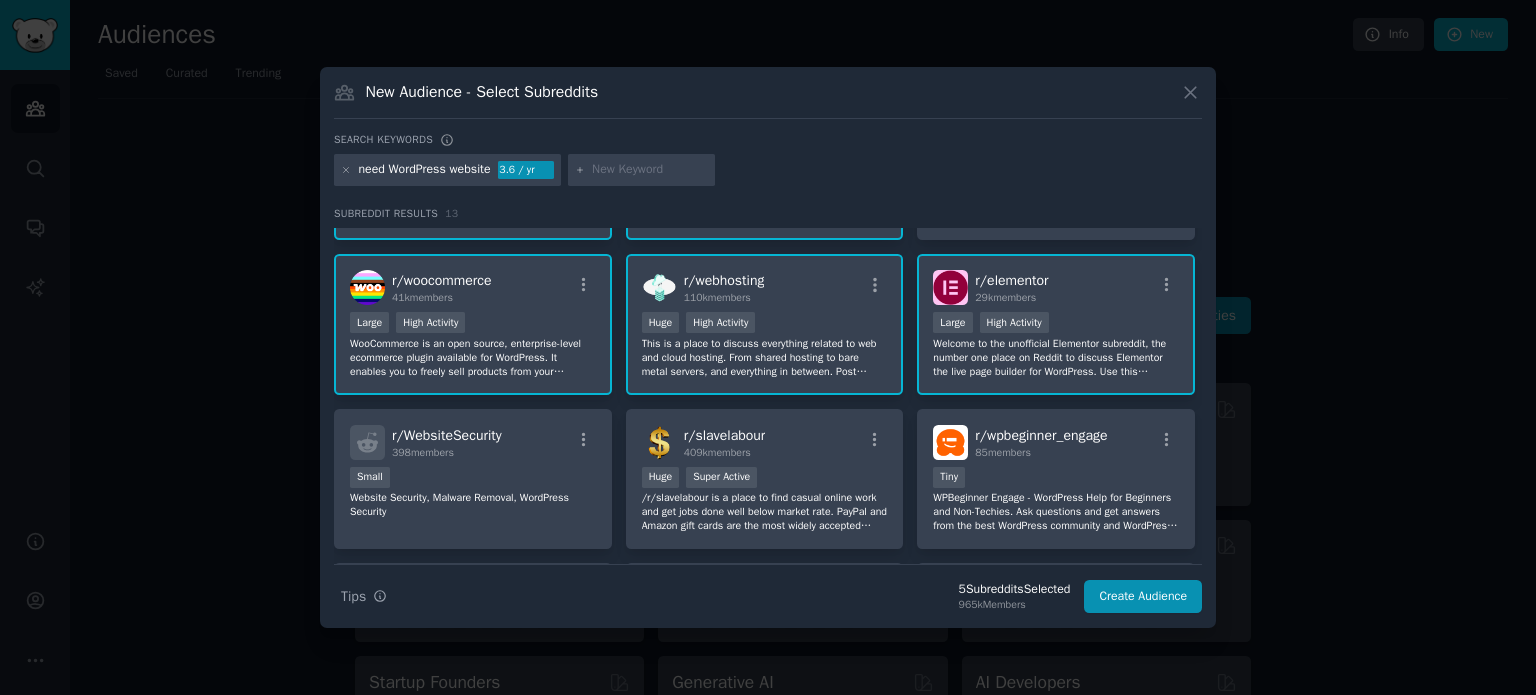 scroll, scrollTop: 186, scrollLeft: 0, axis: vertical 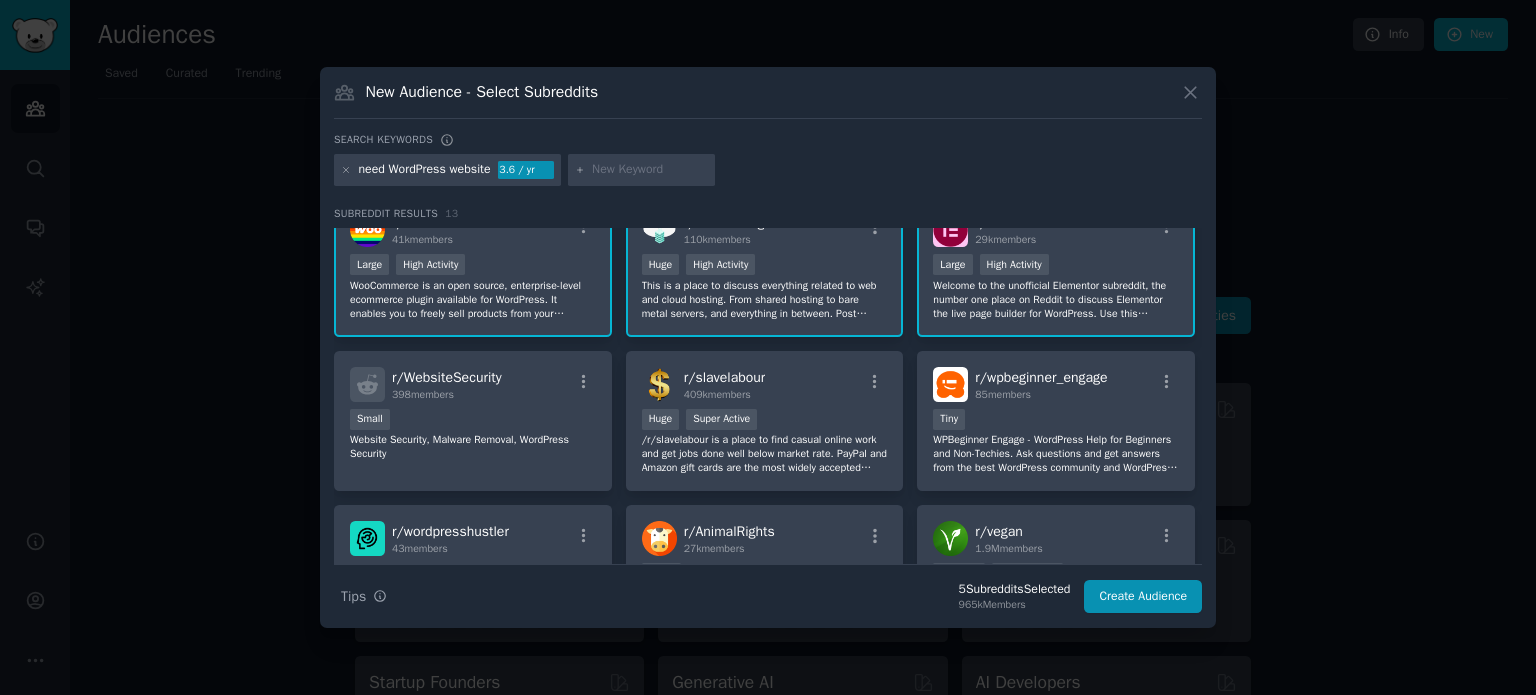 click on "Small" at bounding box center (473, 421) 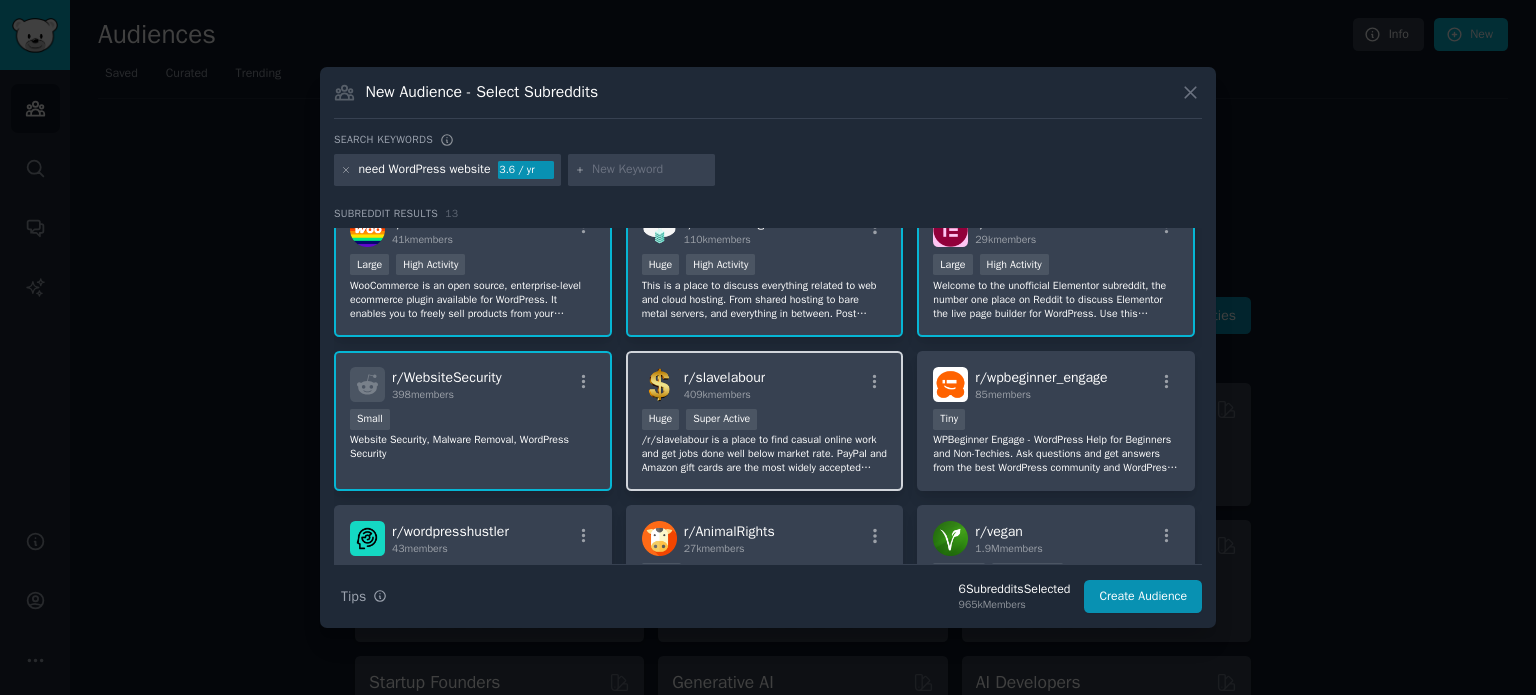 click on "/r/slavelabour is a place to find casual online work and get jobs done well below market rate. PayPal and Amazon gift cards are the most widely accepted payment methods, cryptocurrencies (BTC, ETH, LTC, etc.) can also be used." at bounding box center (765, 454) 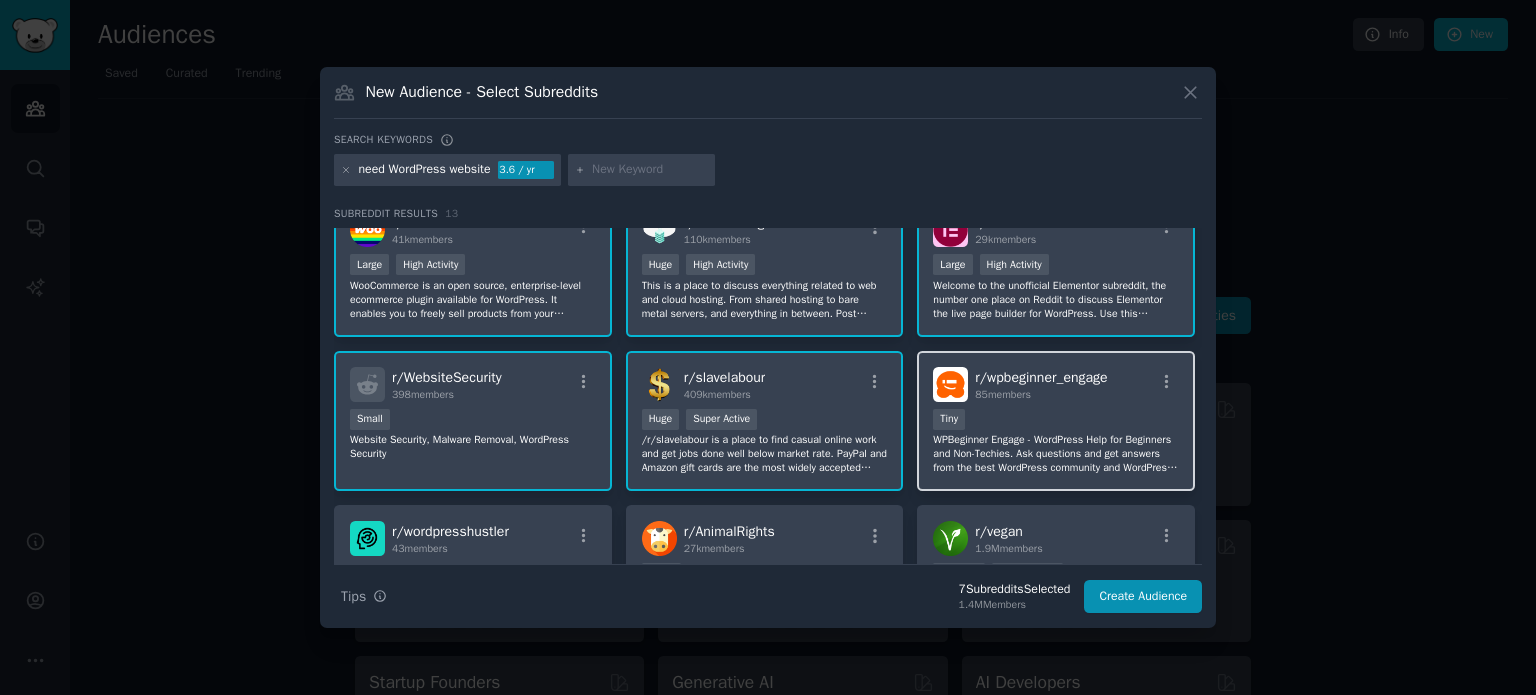 click on "Tiny" at bounding box center [1056, 421] 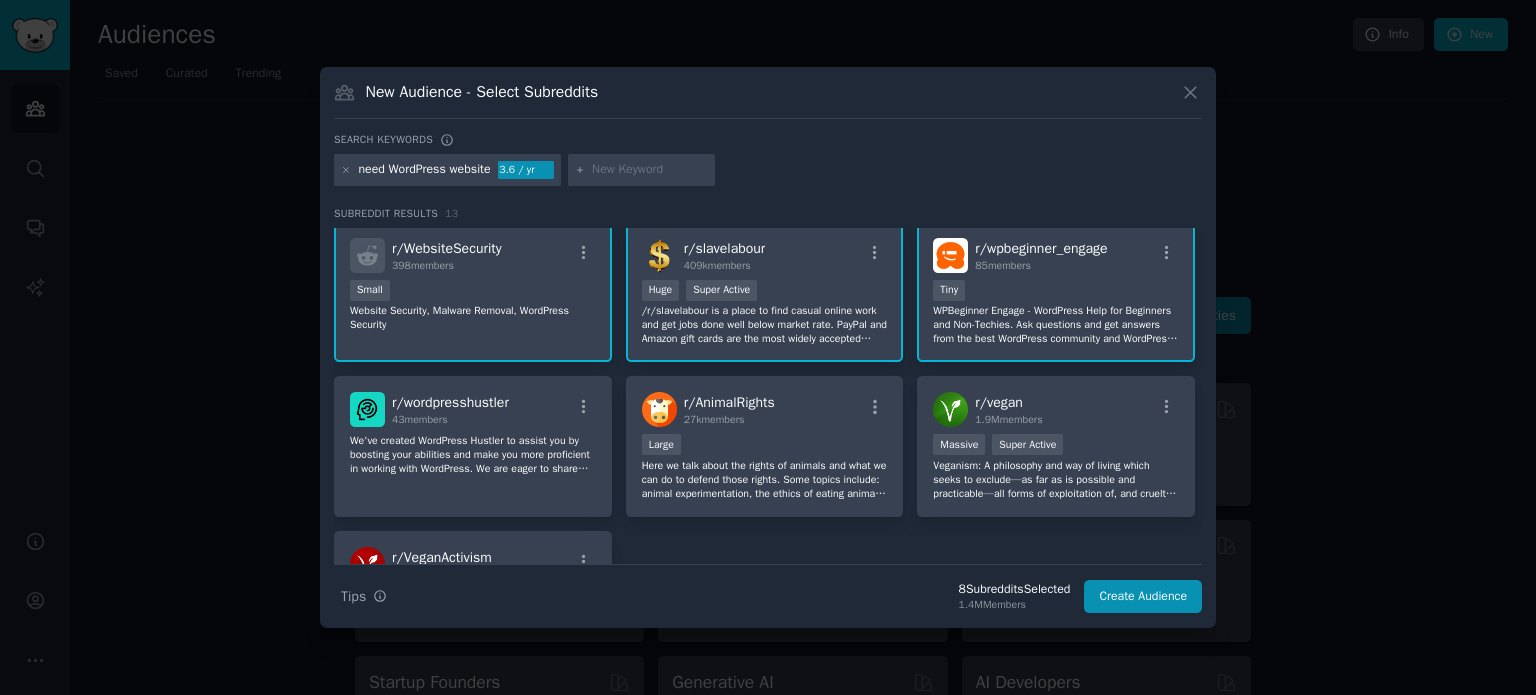 scroll, scrollTop: 316, scrollLeft: 0, axis: vertical 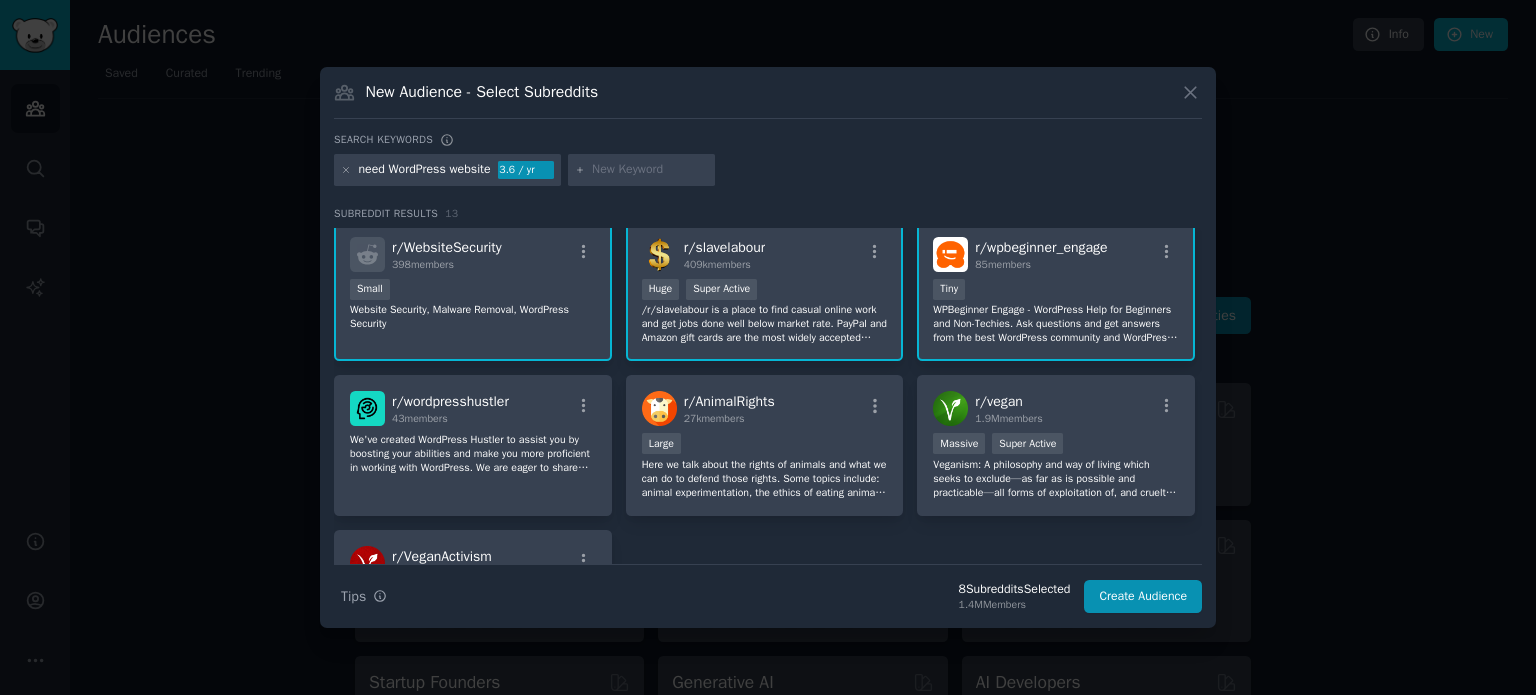 click on "r/ vegan 1.9M  members Massive Super Active Veganism: A philosophy and way of living which seeks to exclude—as far as is possible and practicable—all forms of exploitation of, and cruelty to, animals for food, clothing or any other purpose; and by extension, promotes the development and use of animal-free alternatives for the benefit of animals, humans and the environment. In dietary terms it denotes the practice of dispensing with all products derived wholly or partly from animals." at bounding box center [1056, 445] 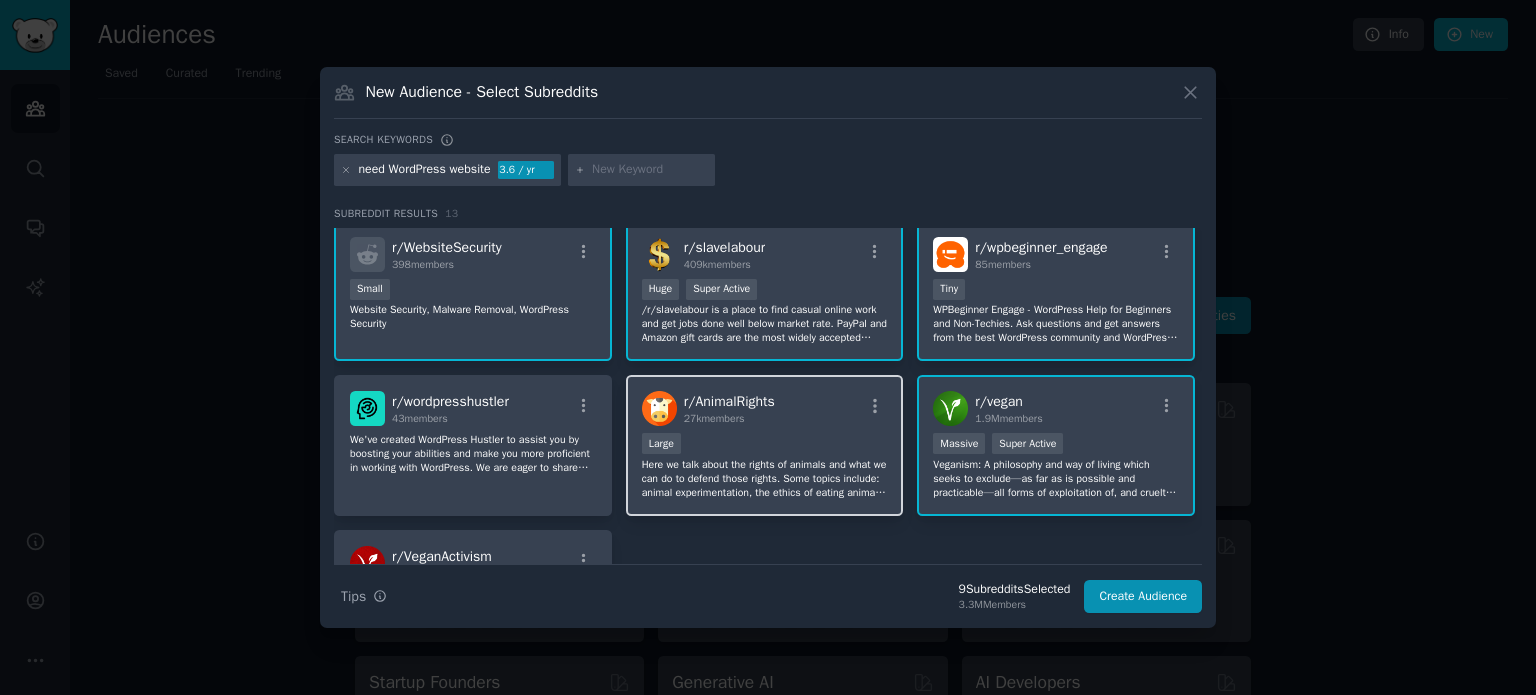 click on "27k  members" at bounding box center [729, 419] 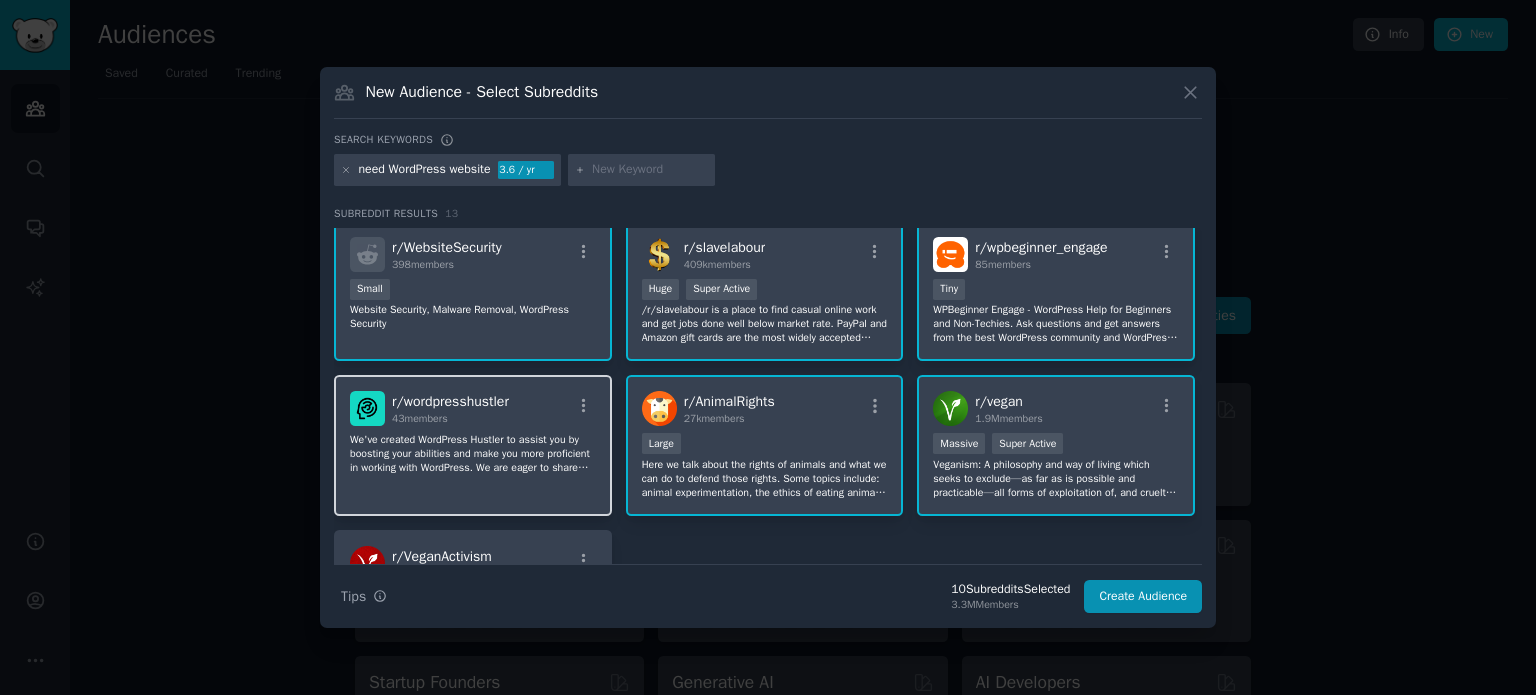click on "43  members" at bounding box center [450, 419] 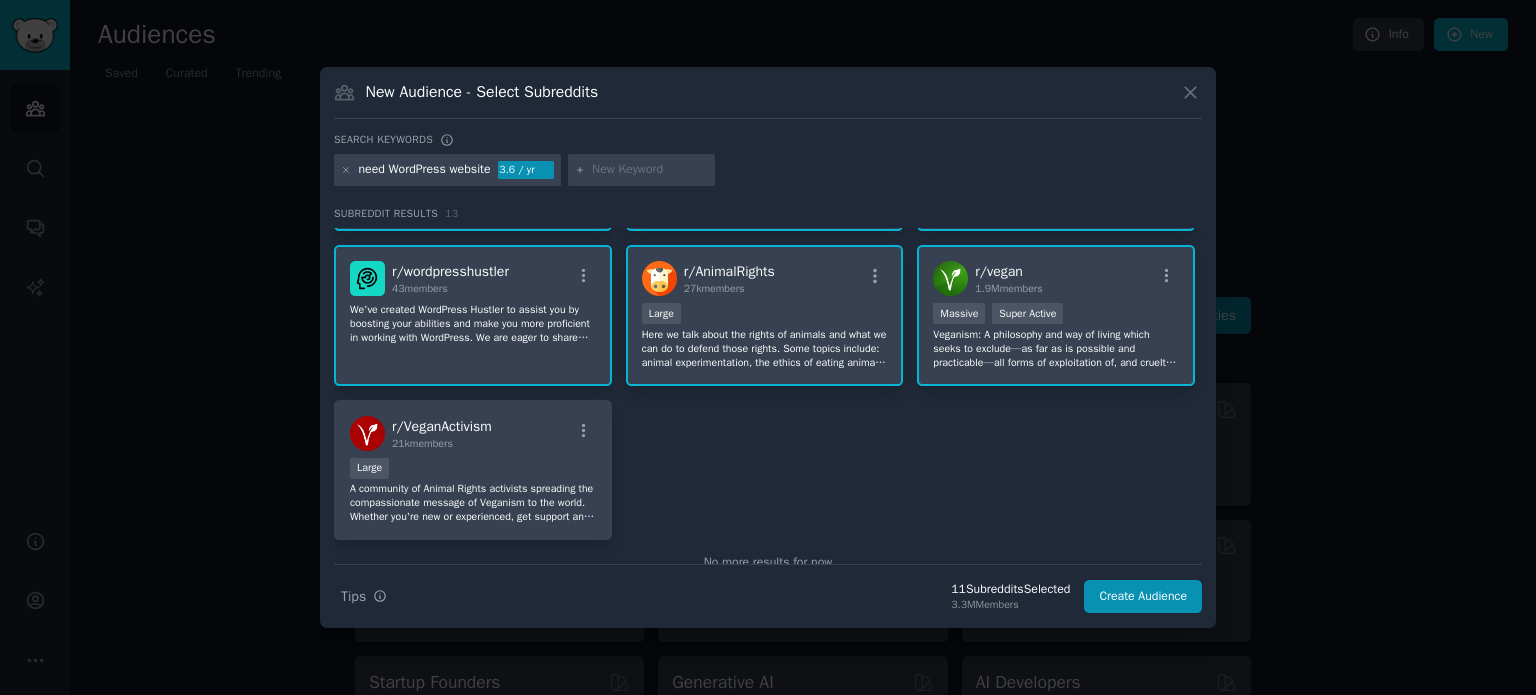 scroll, scrollTop: 447, scrollLeft: 0, axis: vertical 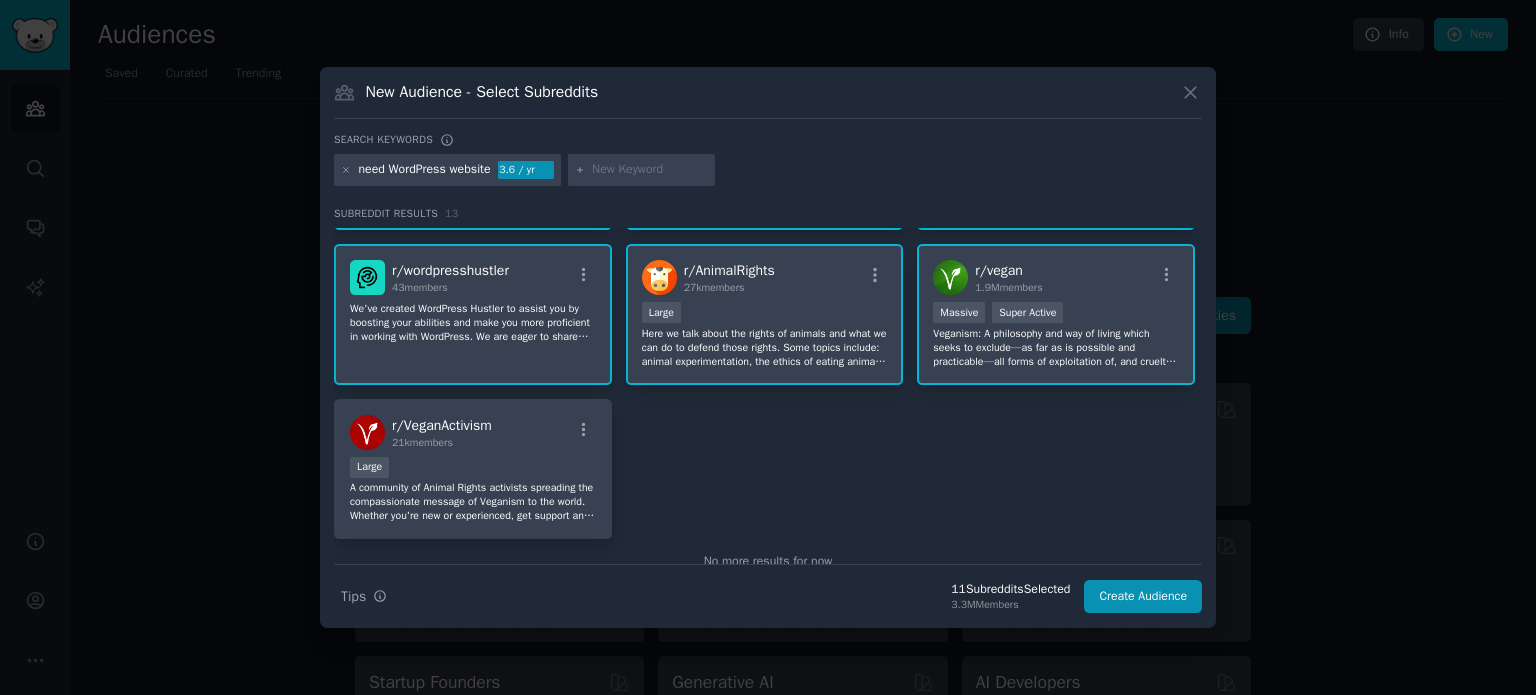 click on "r/ VeganActivism" at bounding box center (442, 425) 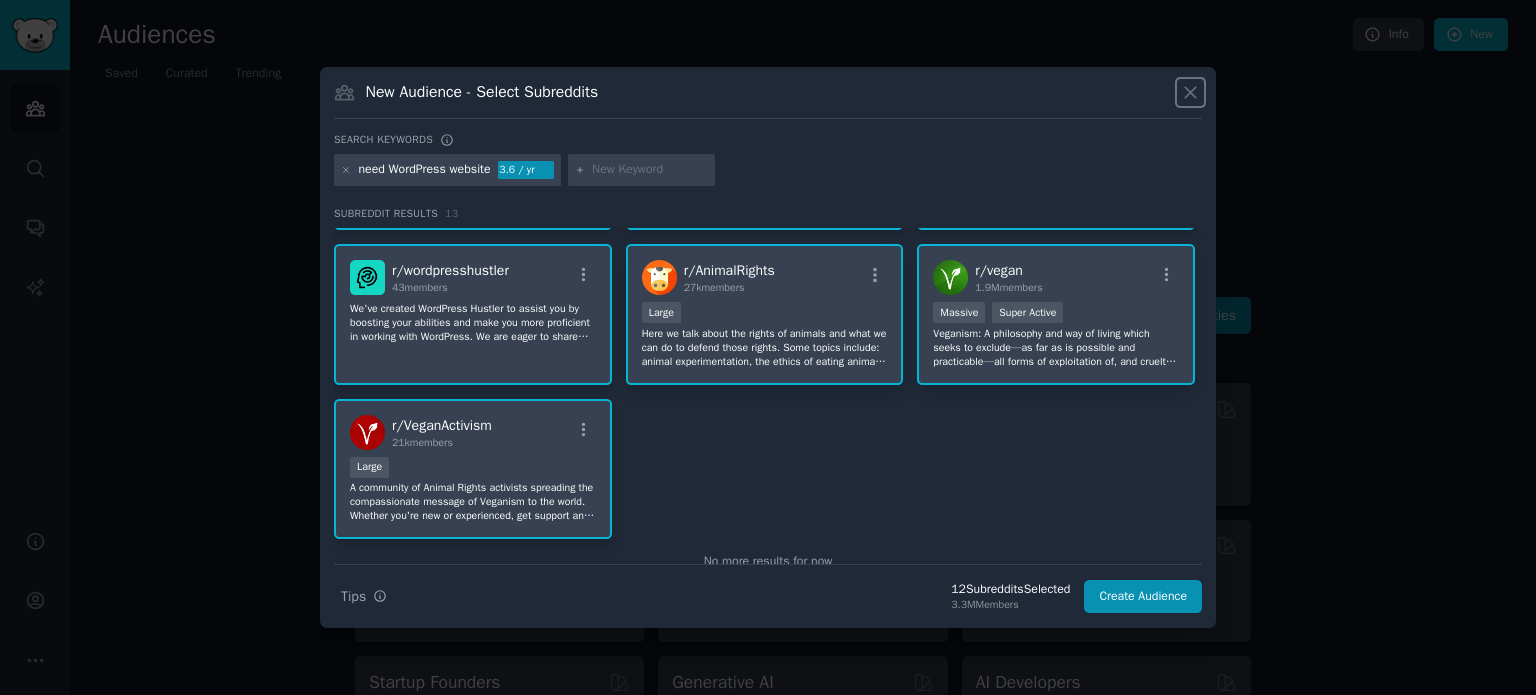 click 